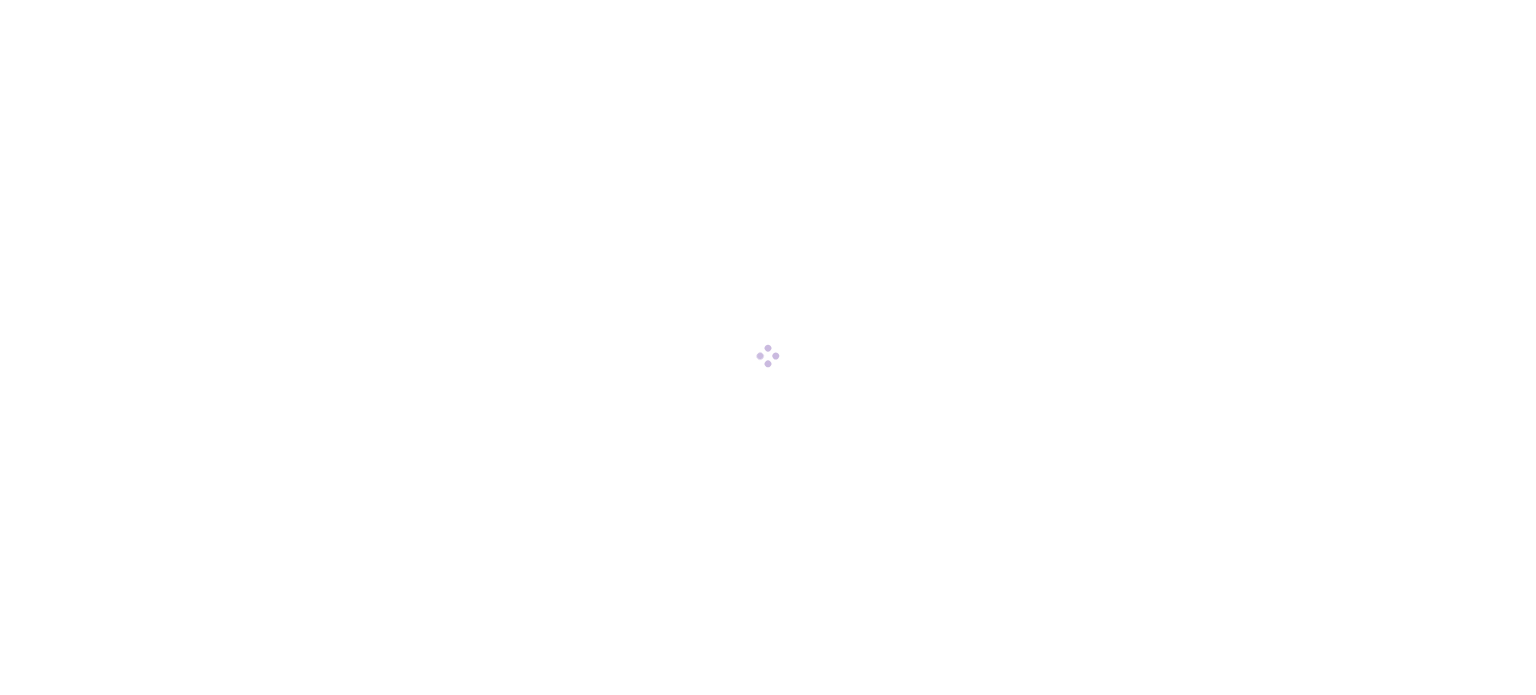 scroll, scrollTop: 0, scrollLeft: 0, axis: both 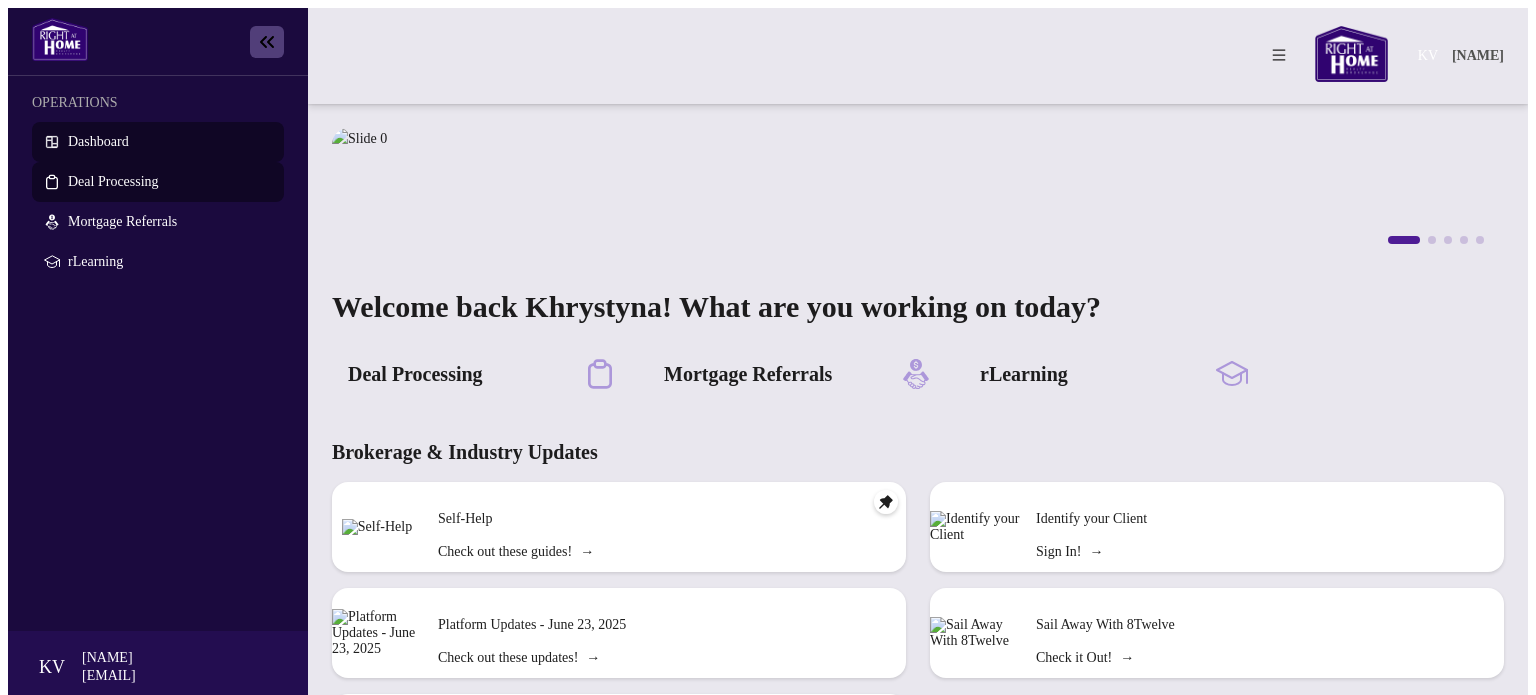 click on "Deal Processing" at bounding box center (113, 181) 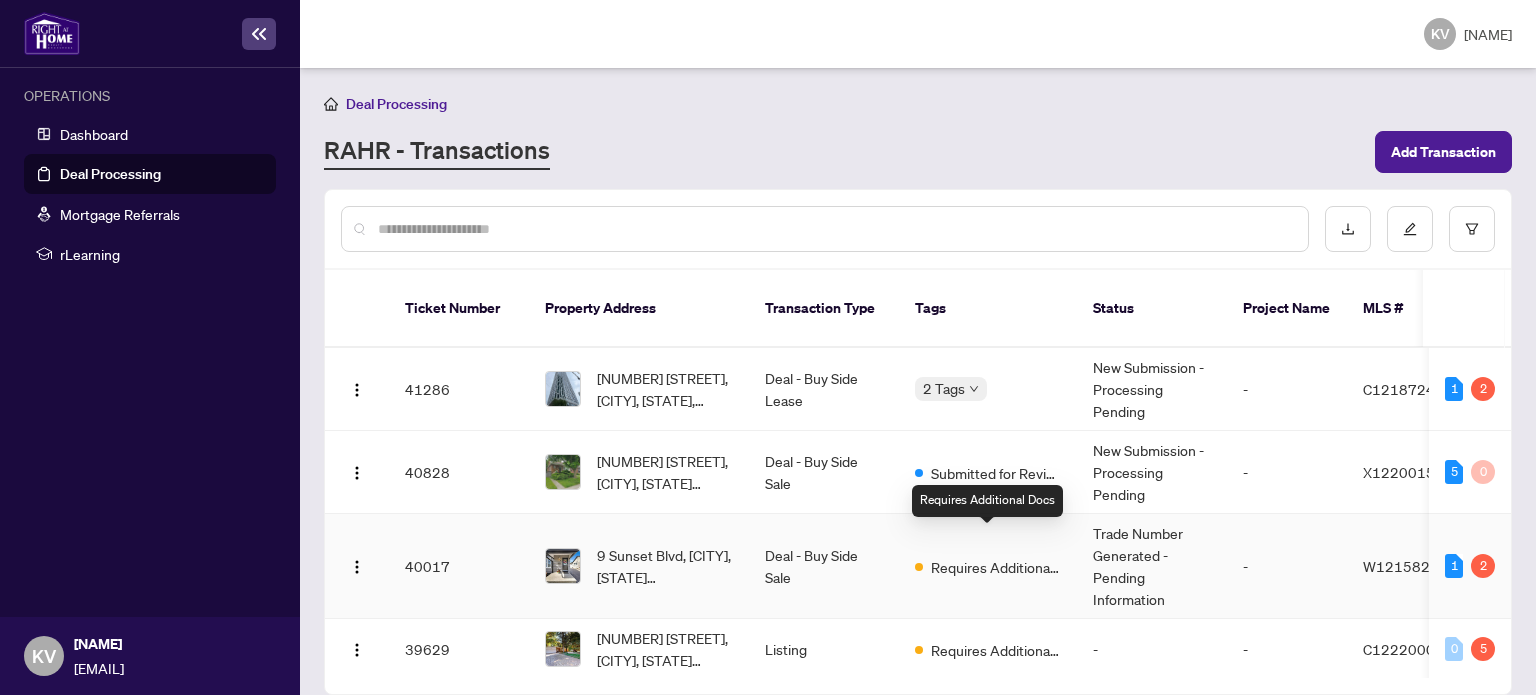 click on "Requires Additional Docs" at bounding box center (996, 567) 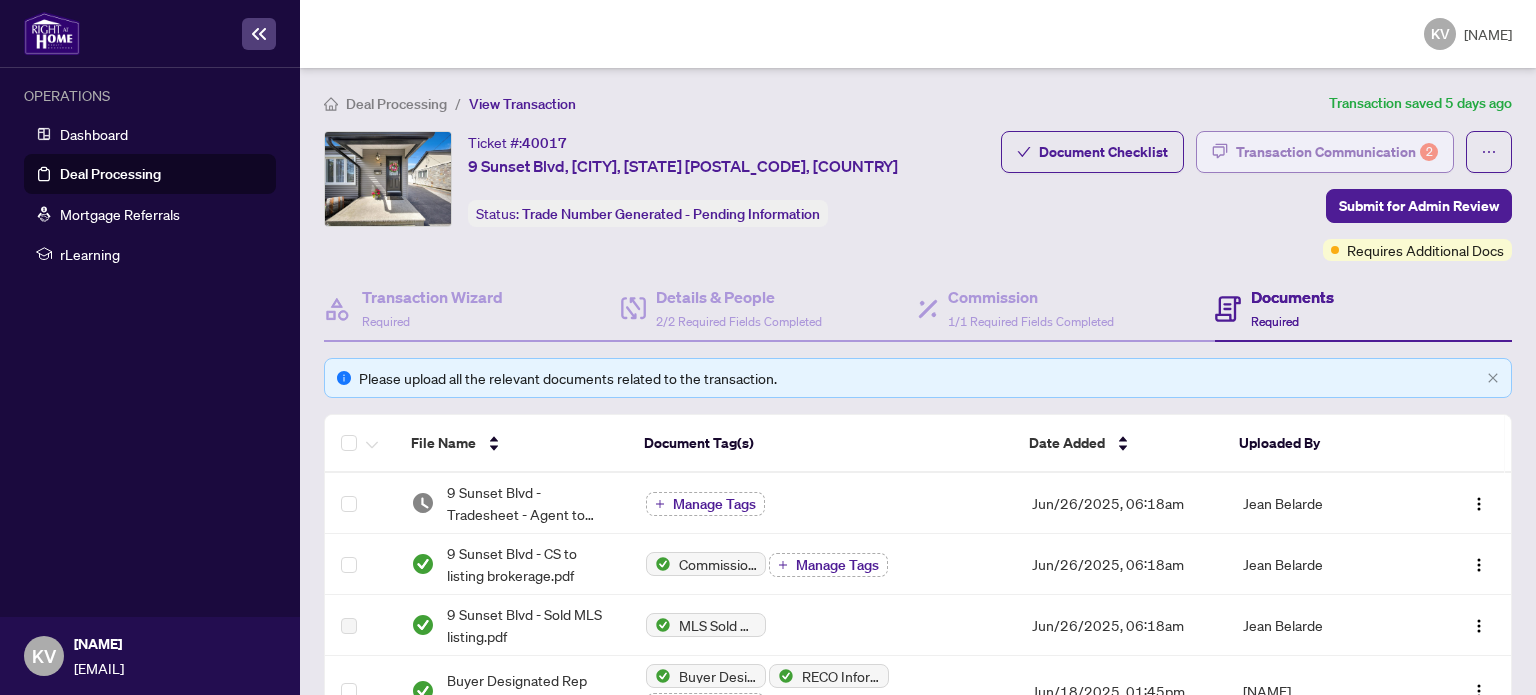 click on "Transaction Communication 2" at bounding box center (1337, 152) 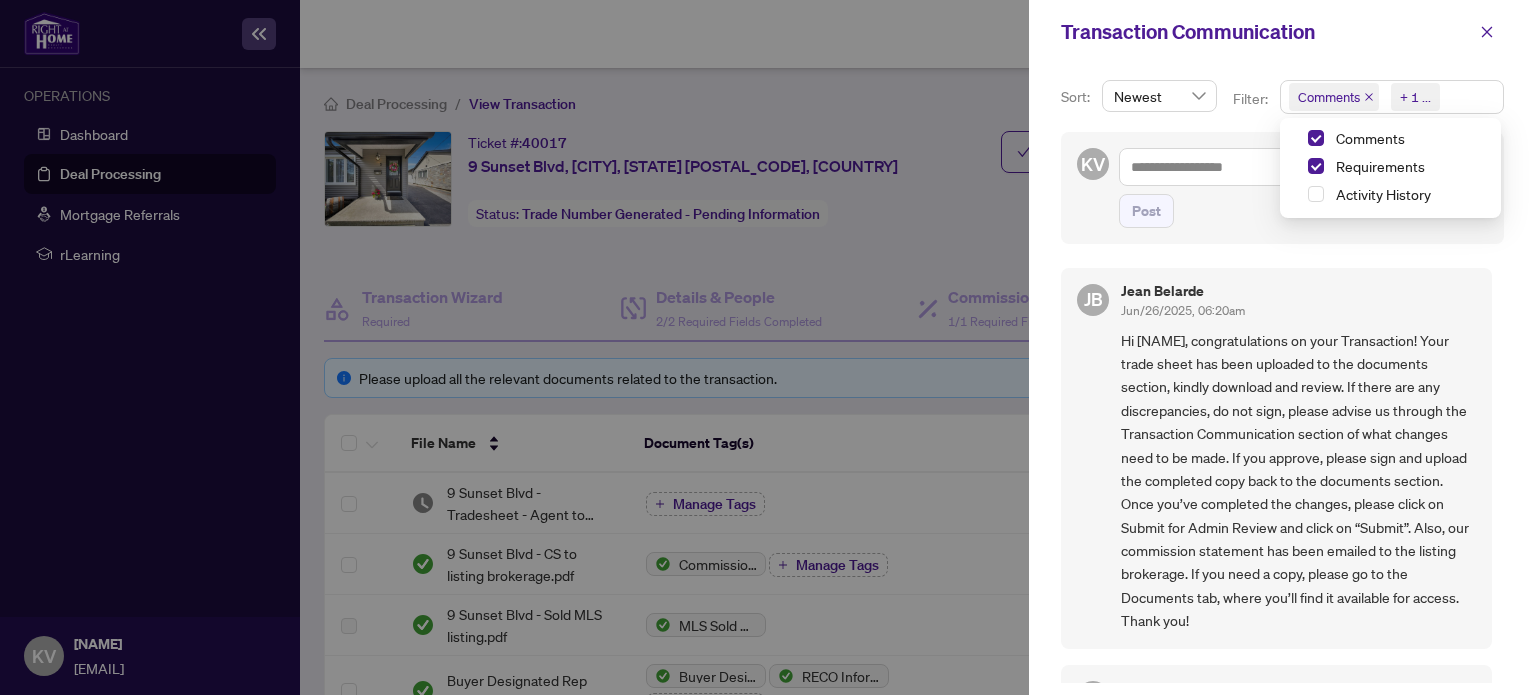 click on "Comments" at bounding box center [1329, 97] 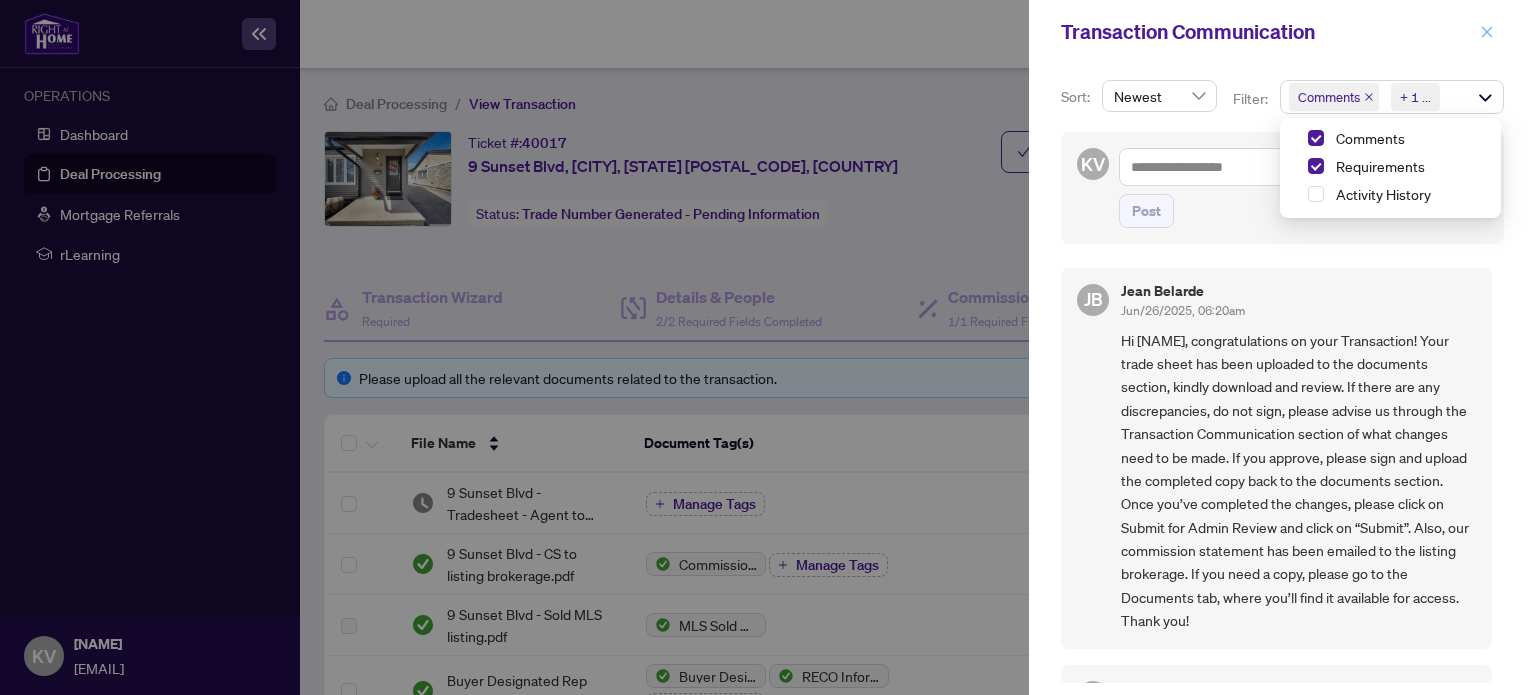 click at bounding box center (1487, 32) 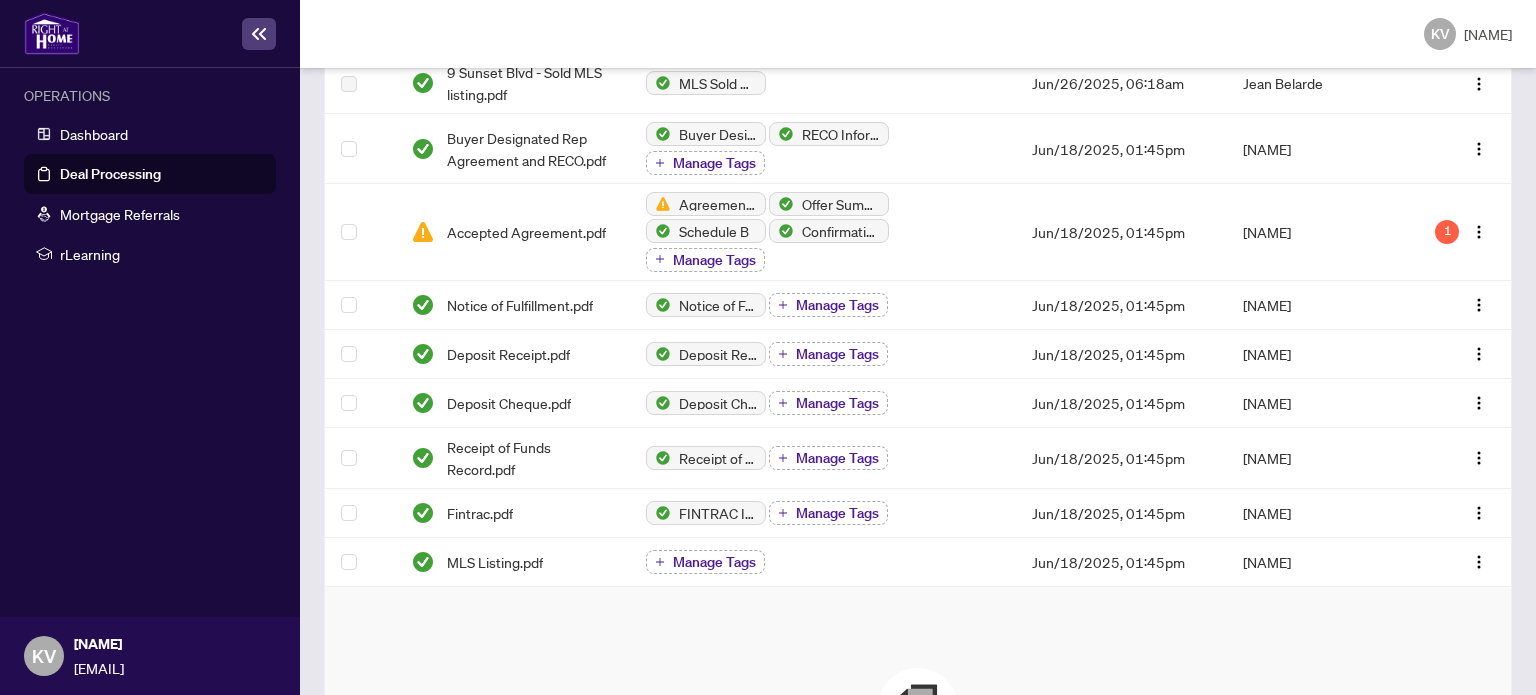 scroll, scrollTop: 463, scrollLeft: 0, axis: vertical 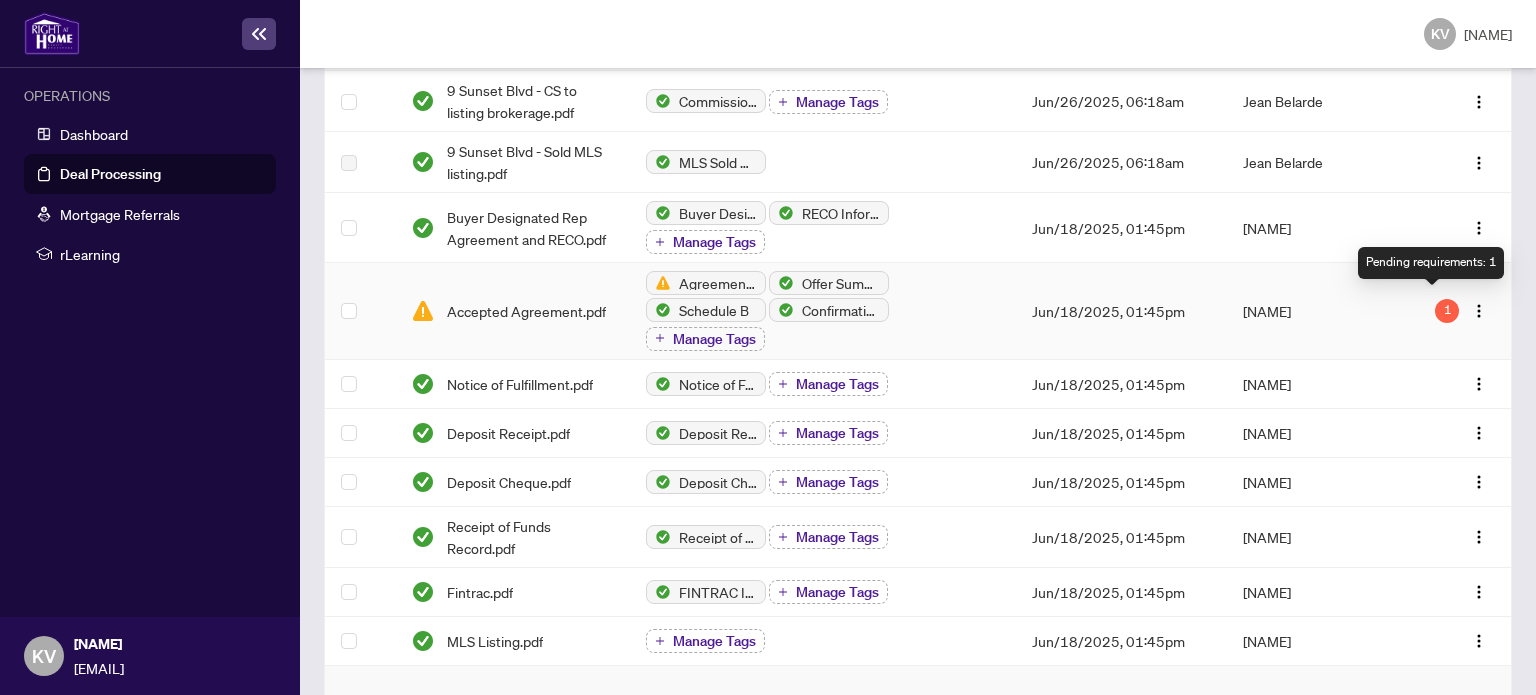 click on "1" at bounding box center [1447, 311] 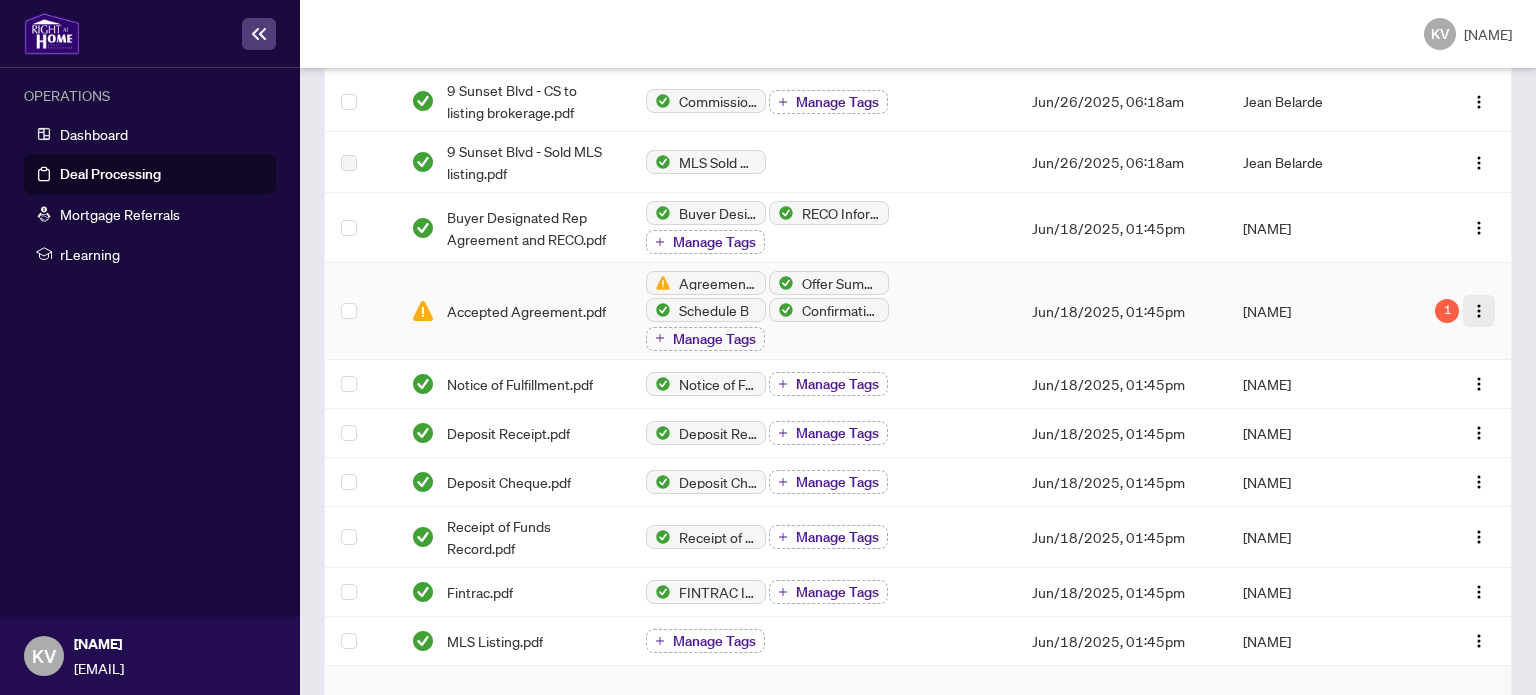 click at bounding box center [1479, 311] 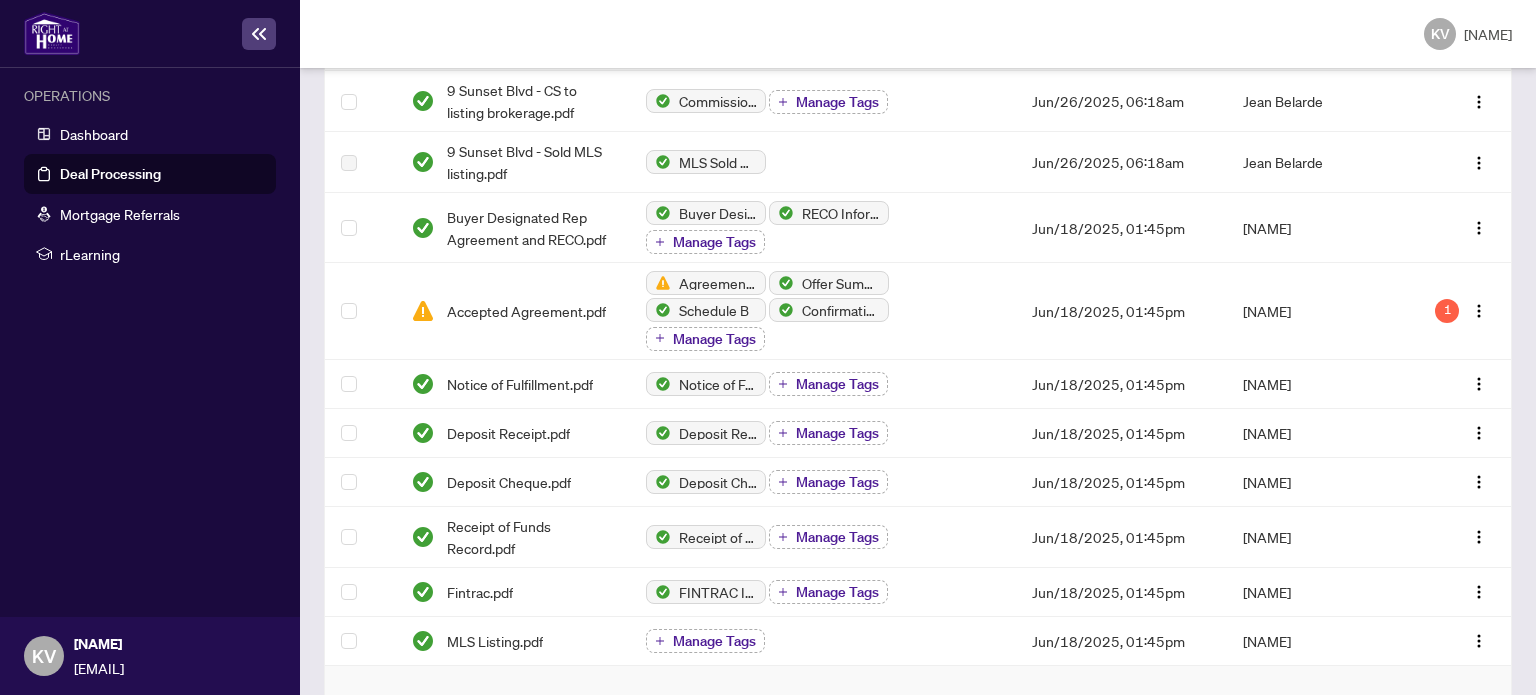 scroll, scrollTop: 0, scrollLeft: 0, axis: both 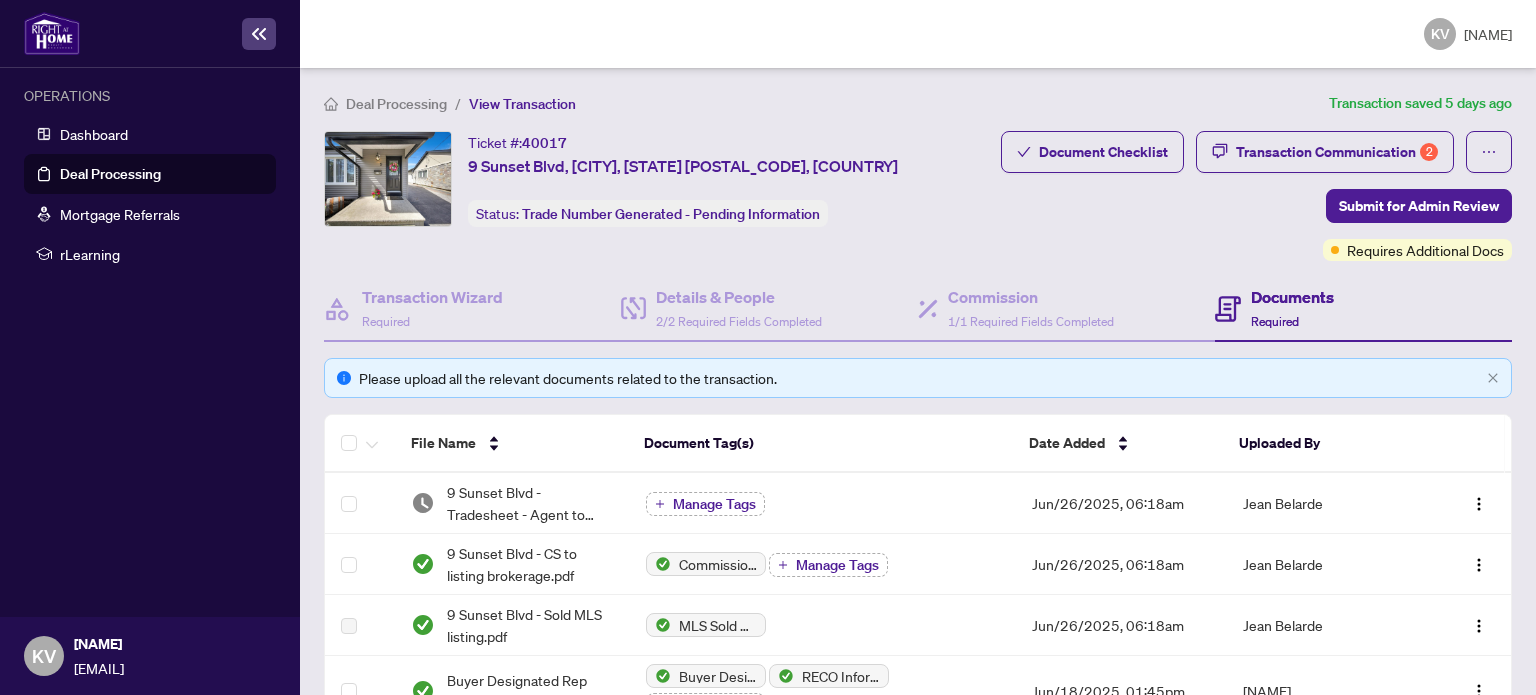 click on "Deal Processing" at bounding box center [110, 174] 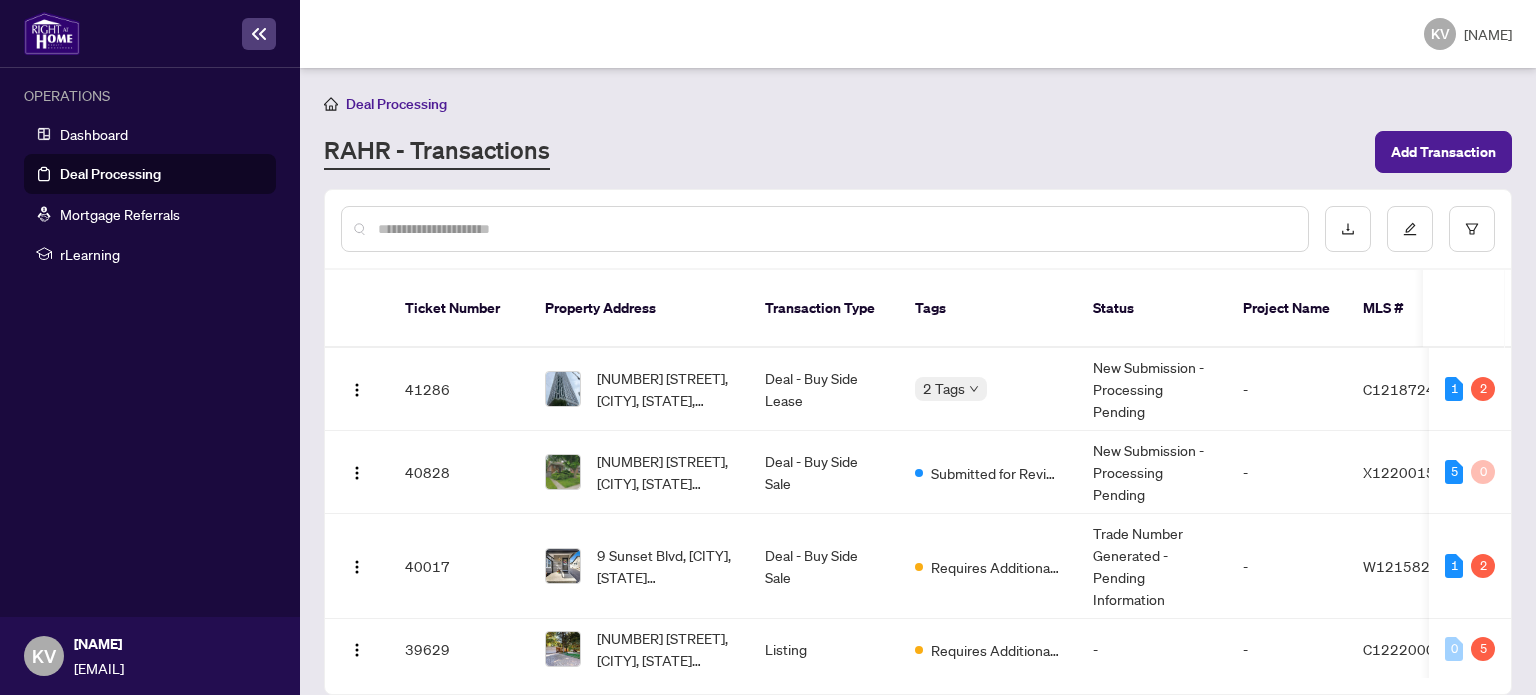 drag, startPoint x: 1512, startPoint y: 352, endPoint x: 1510, endPoint y: 368, distance: 16.124516 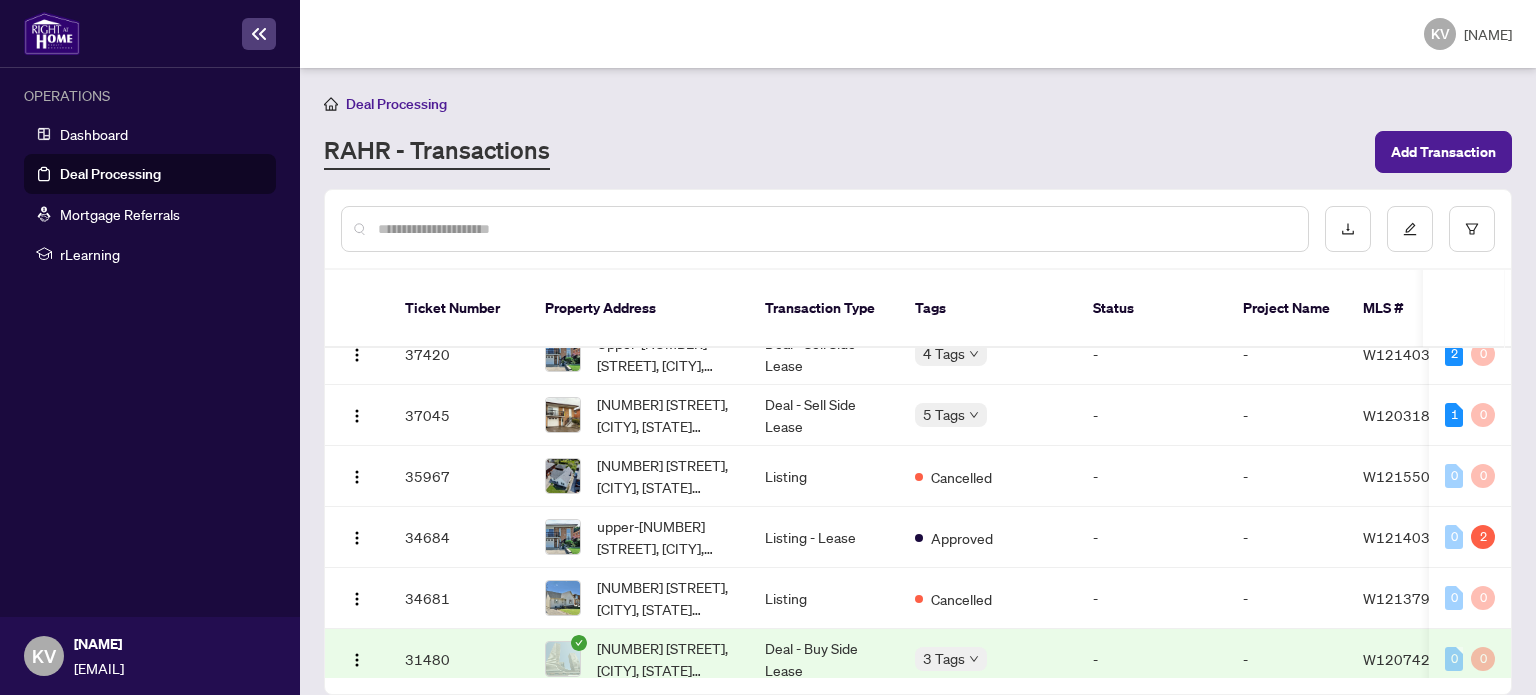 scroll, scrollTop: 432, scrollLeft: 0, axis: vertical 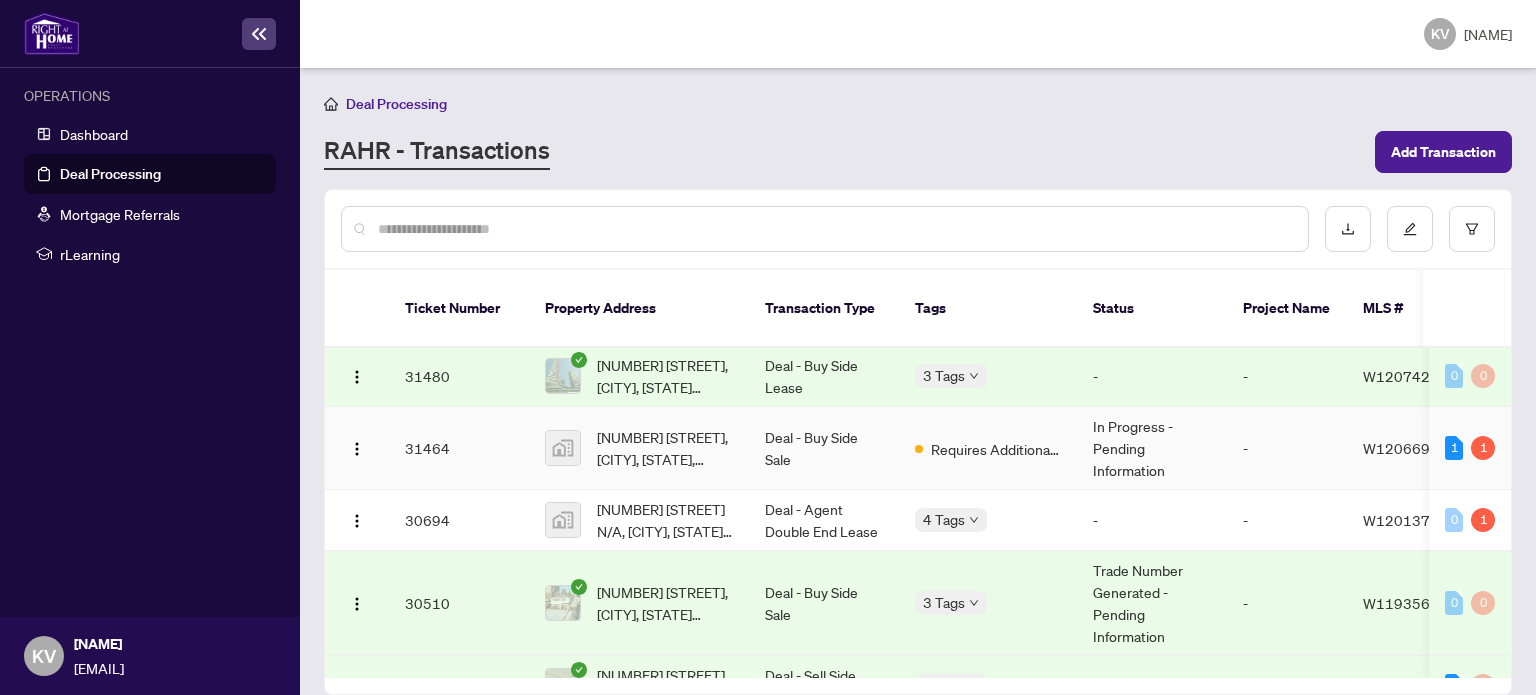 click on "W12066937" at bounding box center (1405, 448) 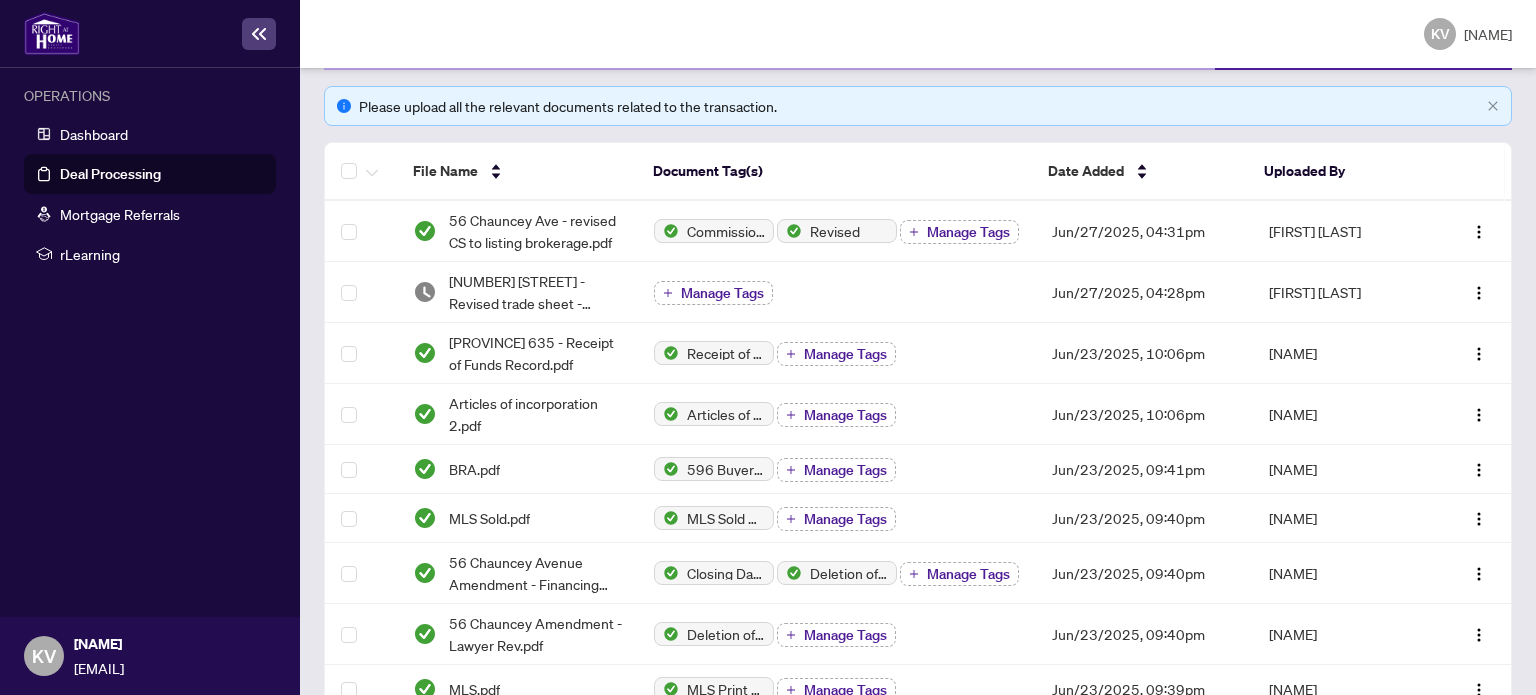 scroll, scrollTop: 0, scrollLeft: 0, axis: both 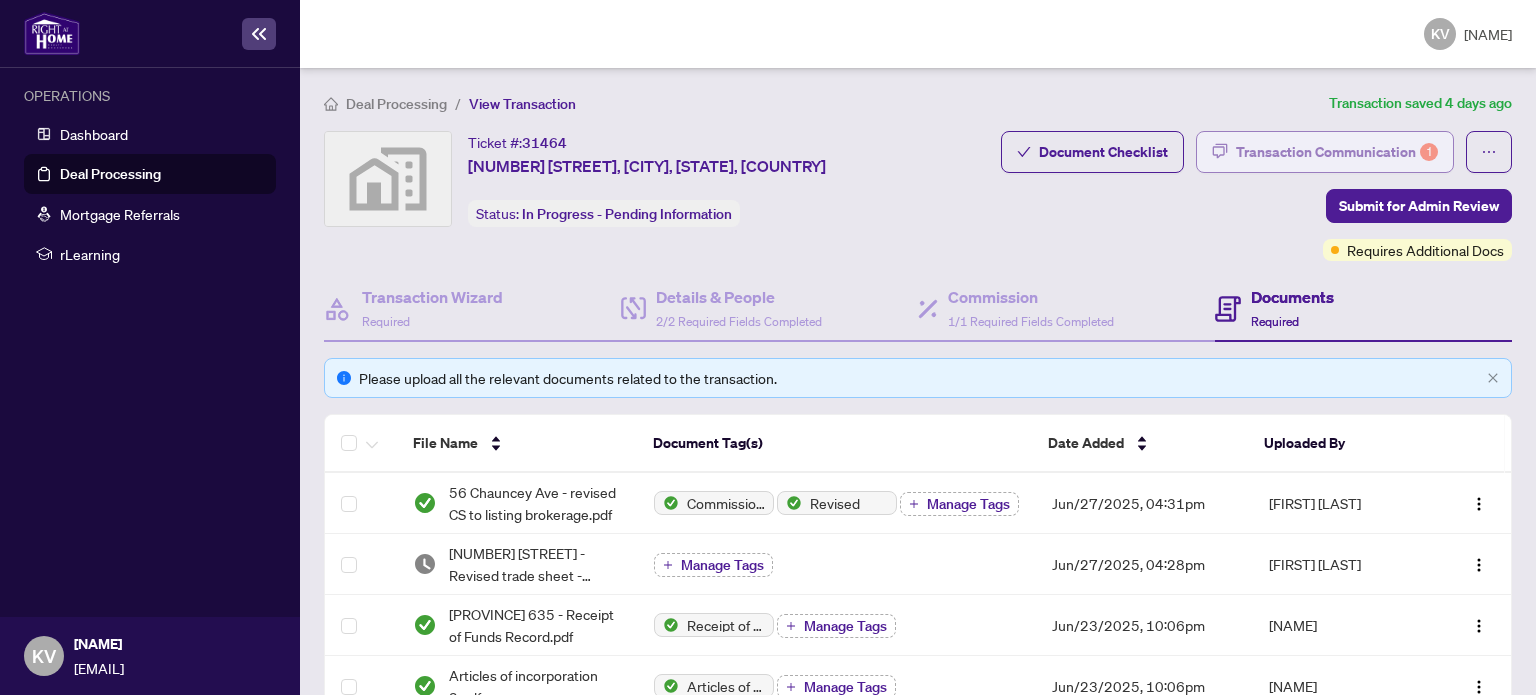 click on "Transaction Communication 1" at bounding box center (1337, 152) 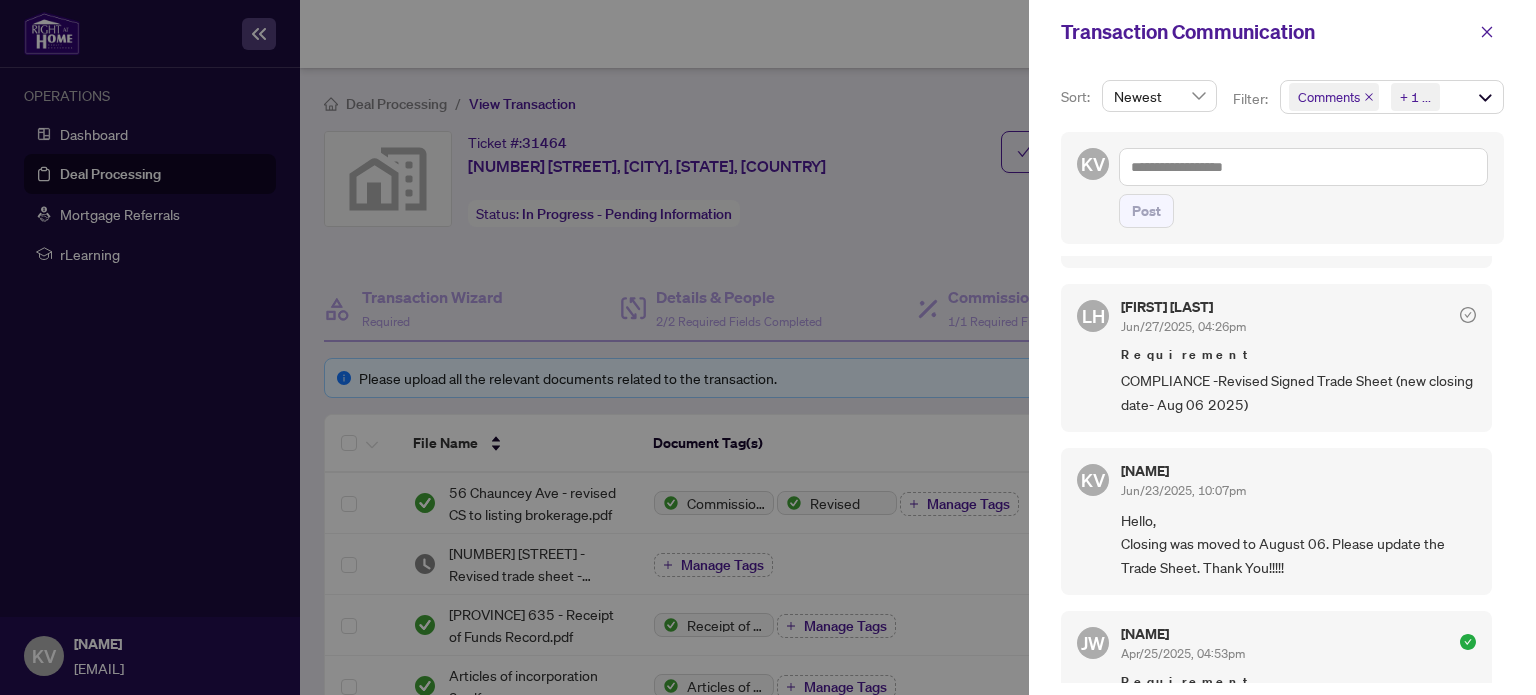 scroll, scrollTop: 0, scrollLeft: 0, axis: both 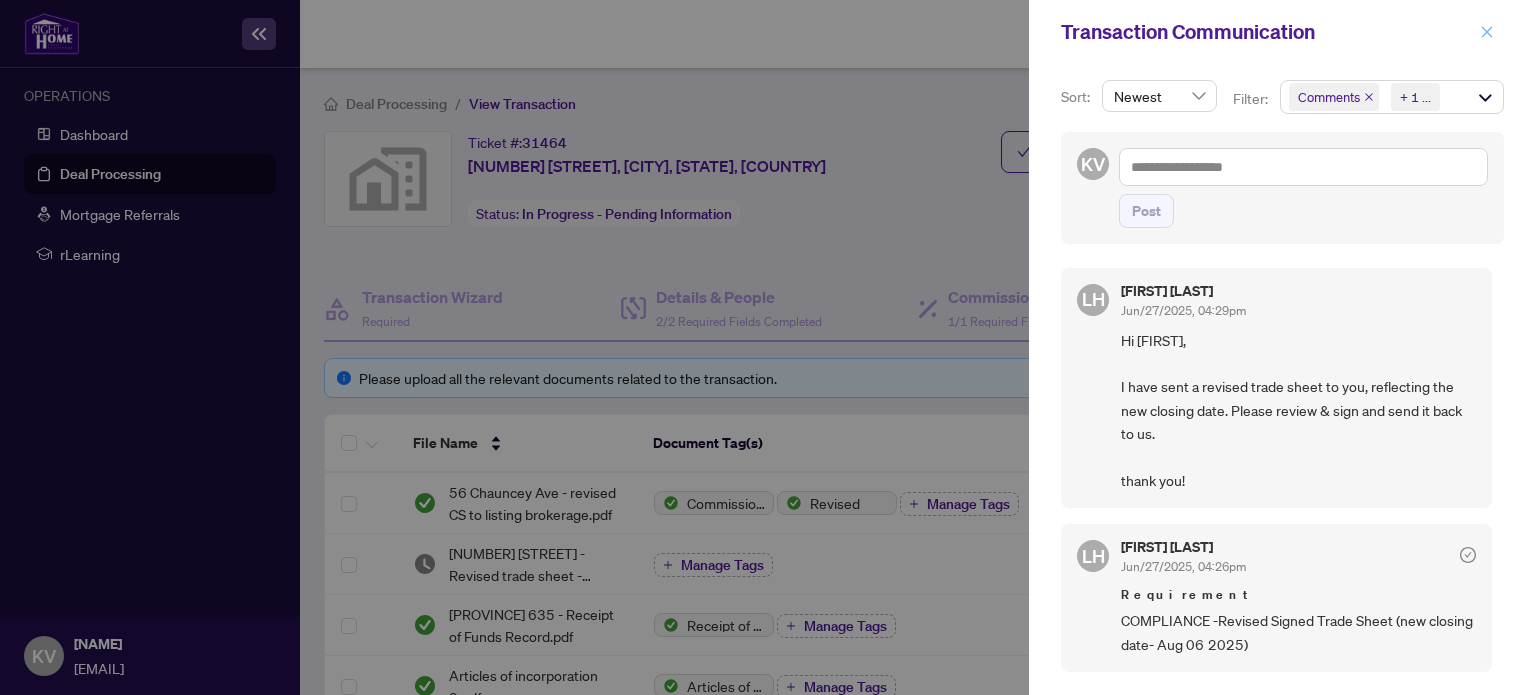 click at bounding box center (1487, 32) 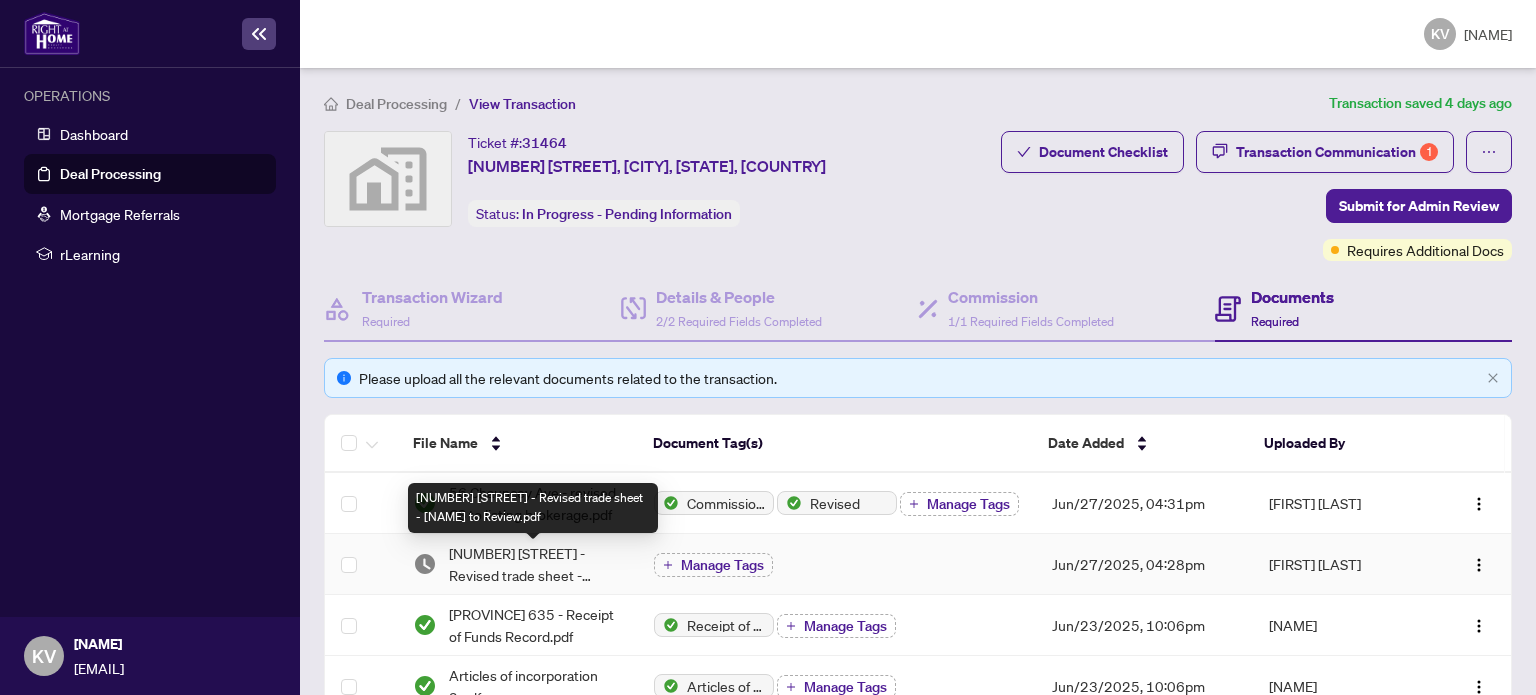 click on "[NUMBER] [STREET] - Revised trade sheet - [NAME] to Review.pdf" at bounding box center [535, 564] 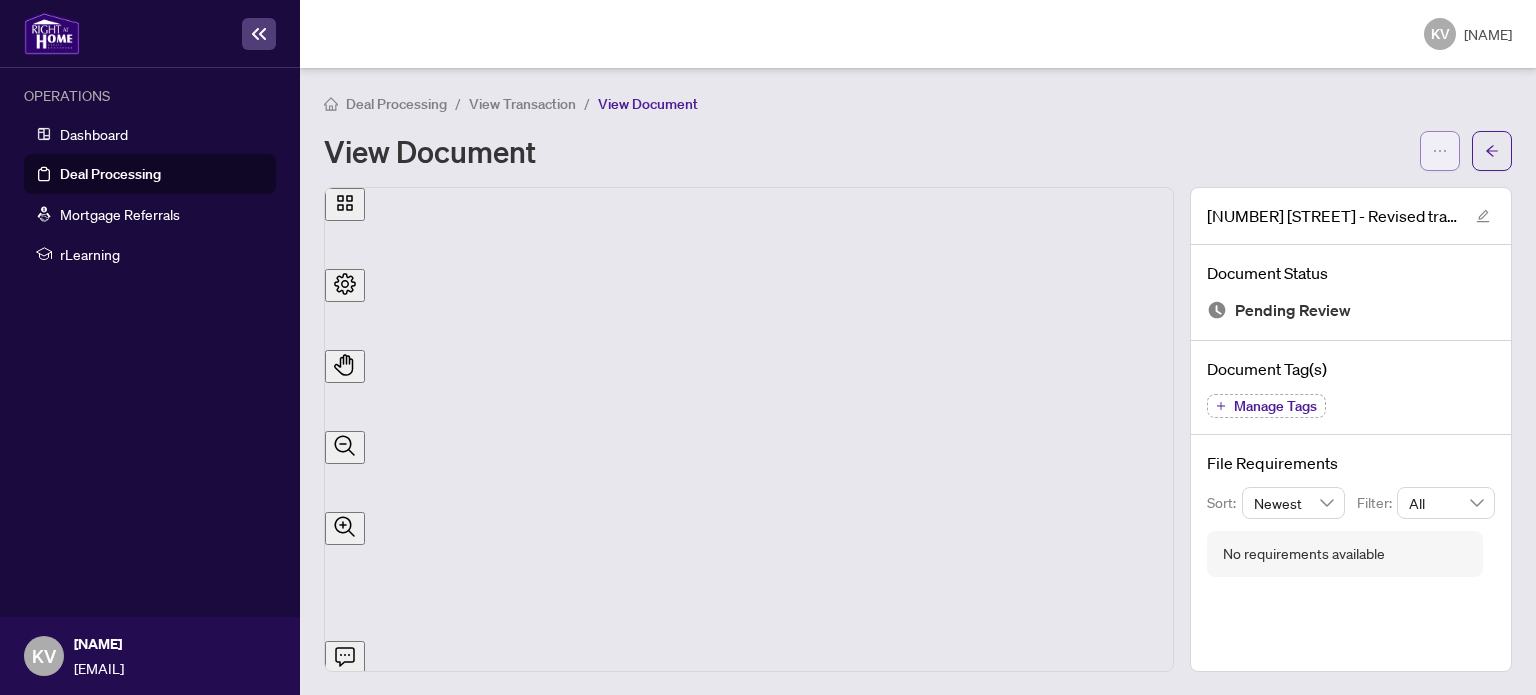 click at bounding box center (1440, 151) 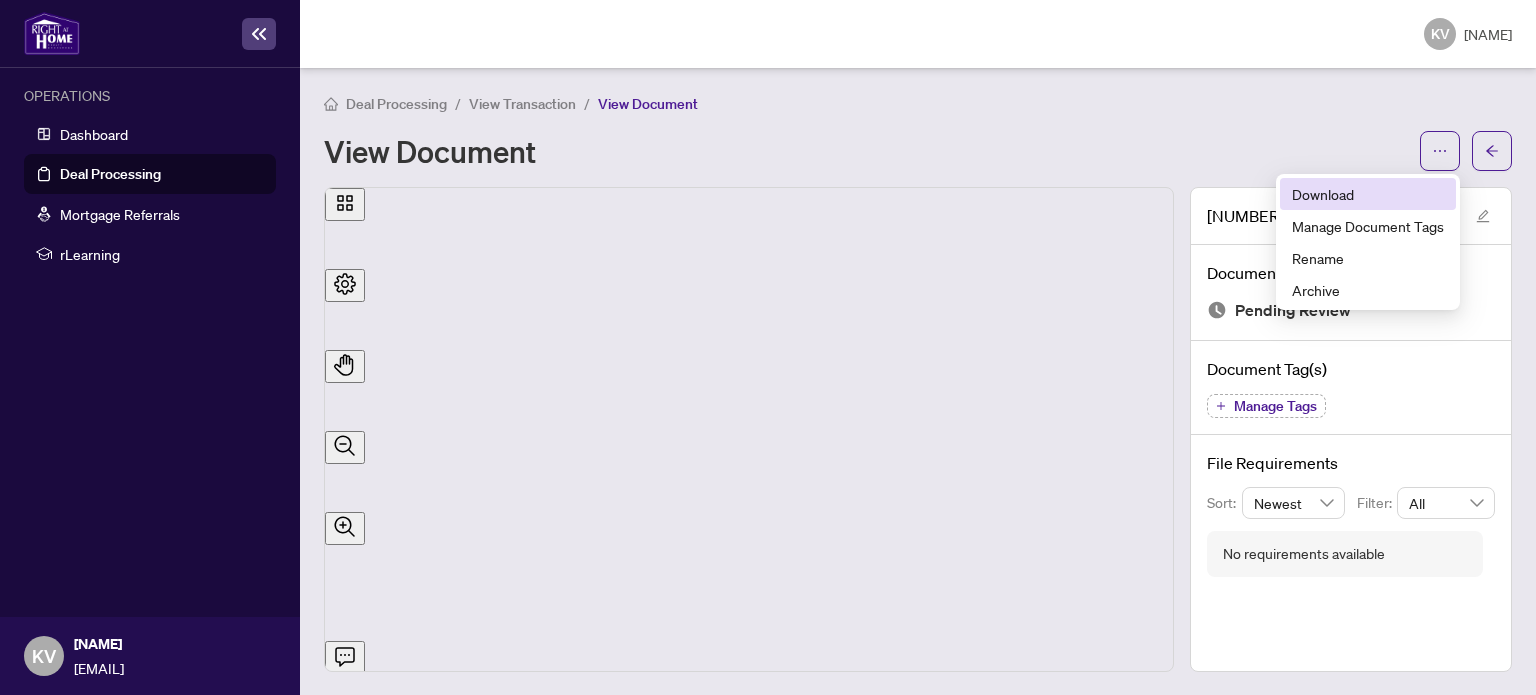 click on "Download" at bounding box center (1368, 194) 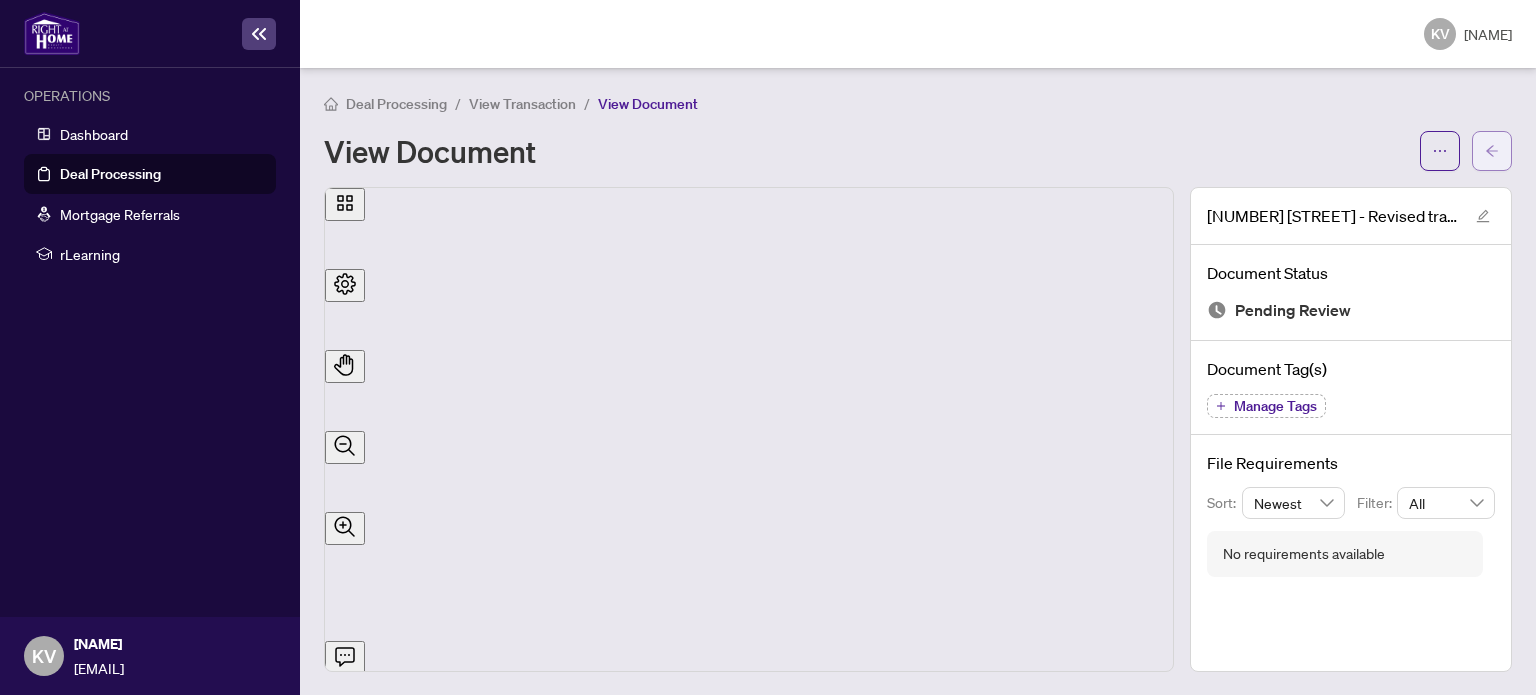 click at bounding box center (1492, 151) 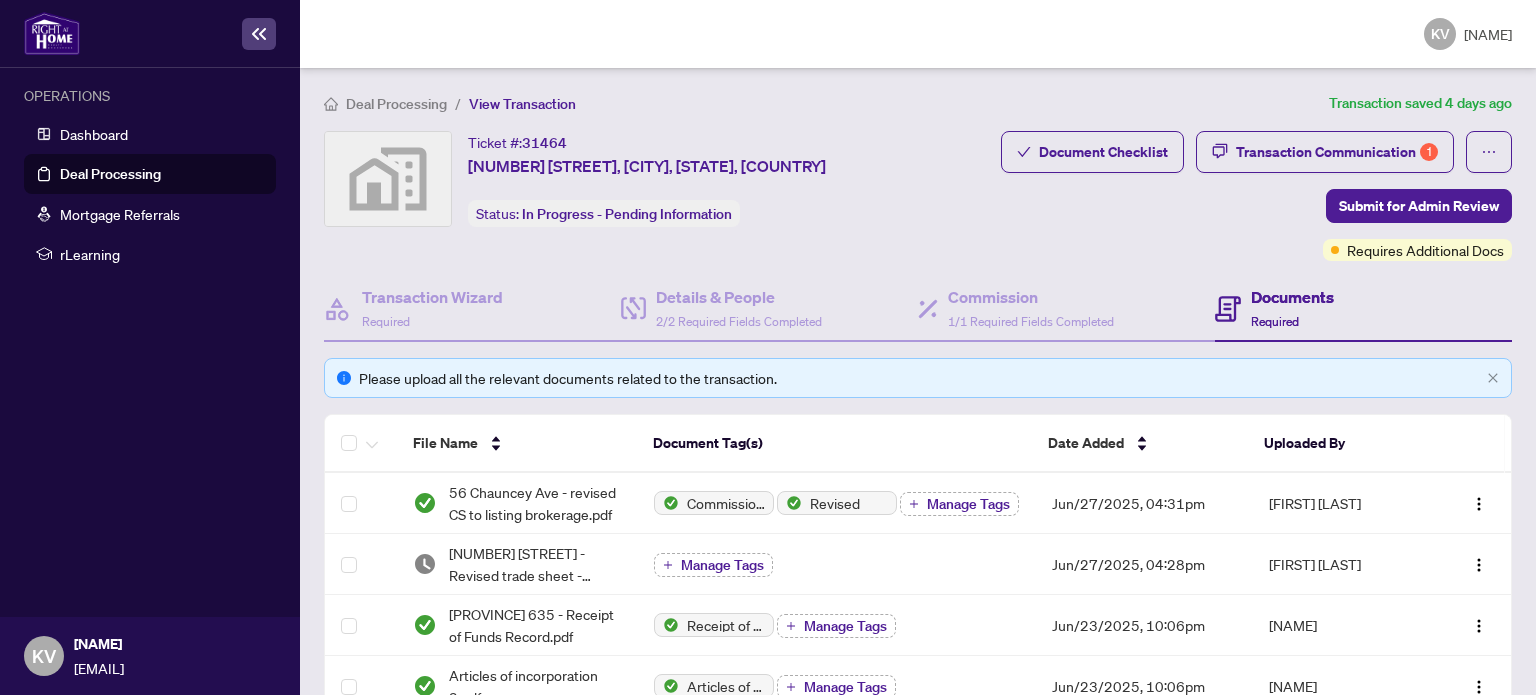 click on "Deal Processing" at bounding box center (110, 174) 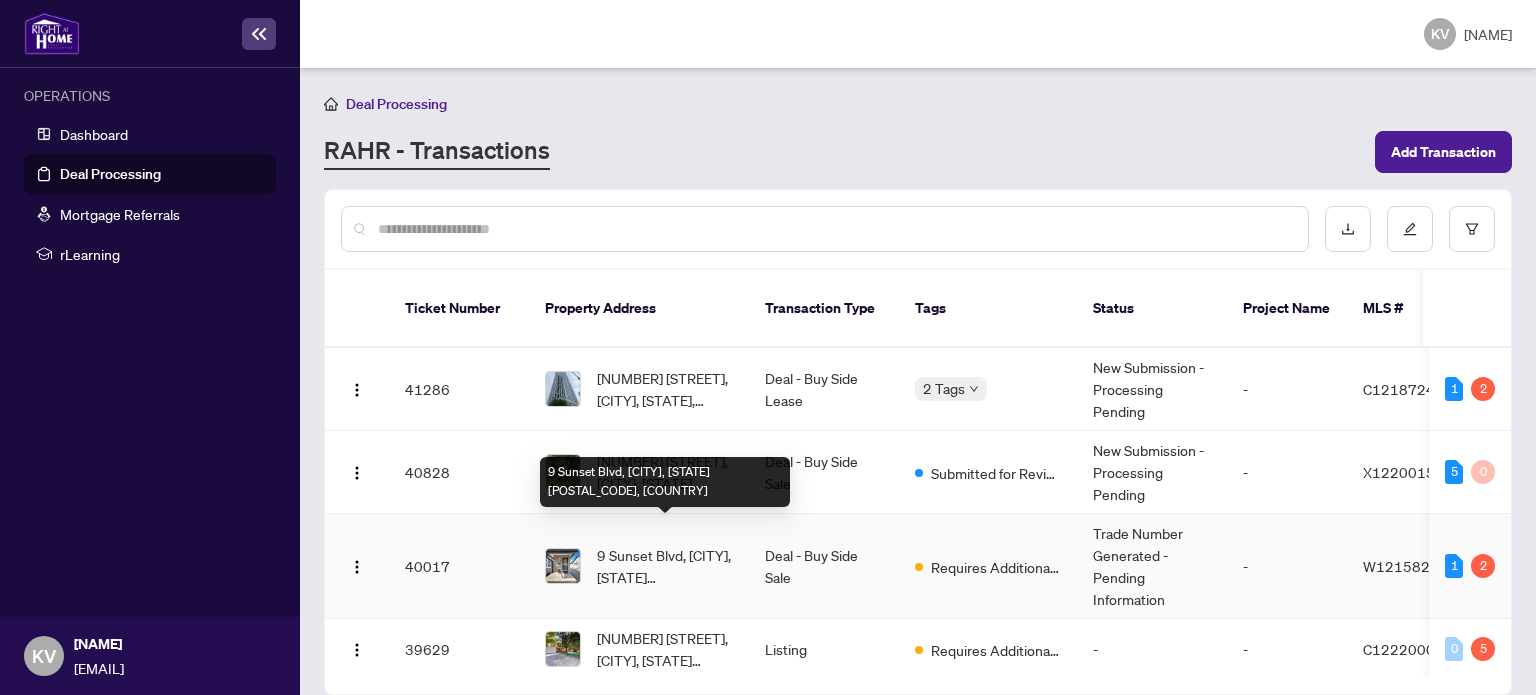 click on "9 Sunset Blvd, [CITY], [STATE] [POSTAL_CODE], [COUNTRY]" at bounding box center (665, 566) 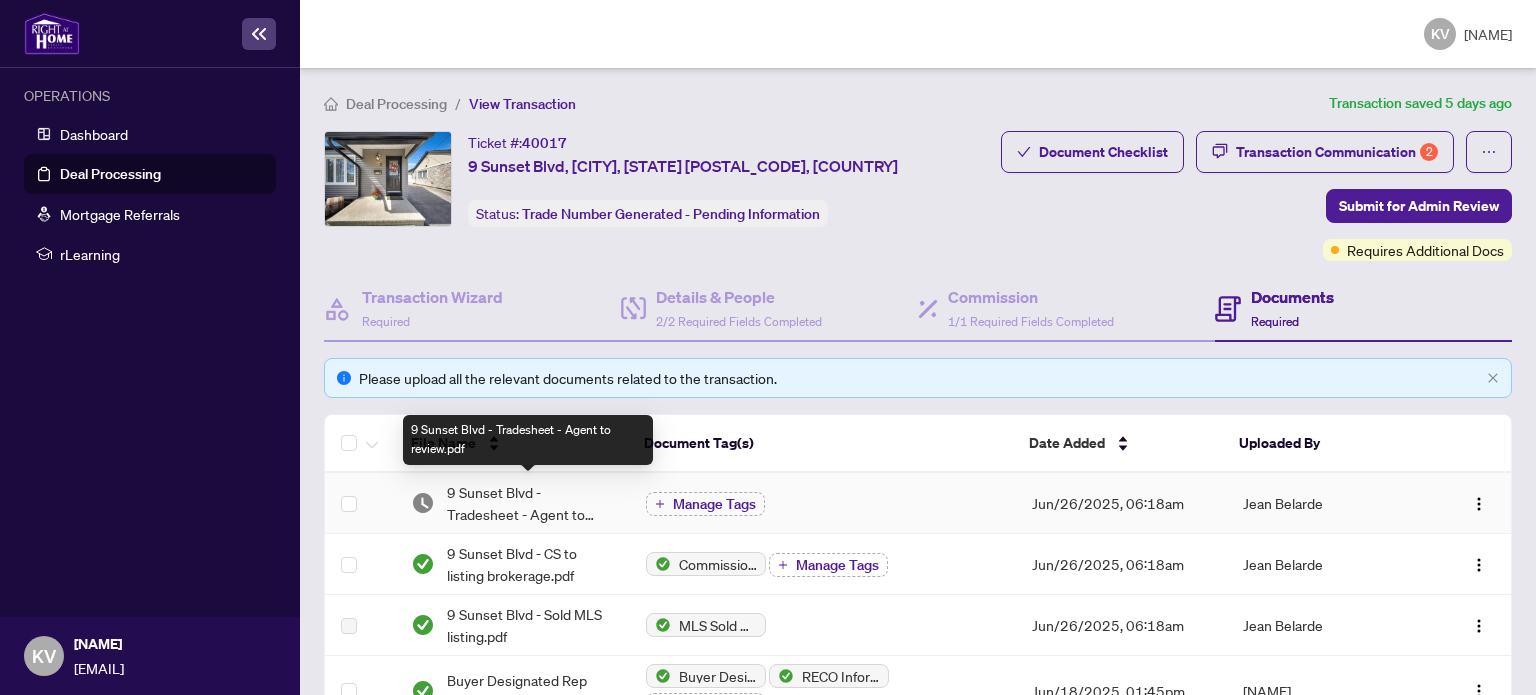 click on "9 Sunset Blvd - Tradesheet - Agent to review.pdf" at bounding box center (530, 503) 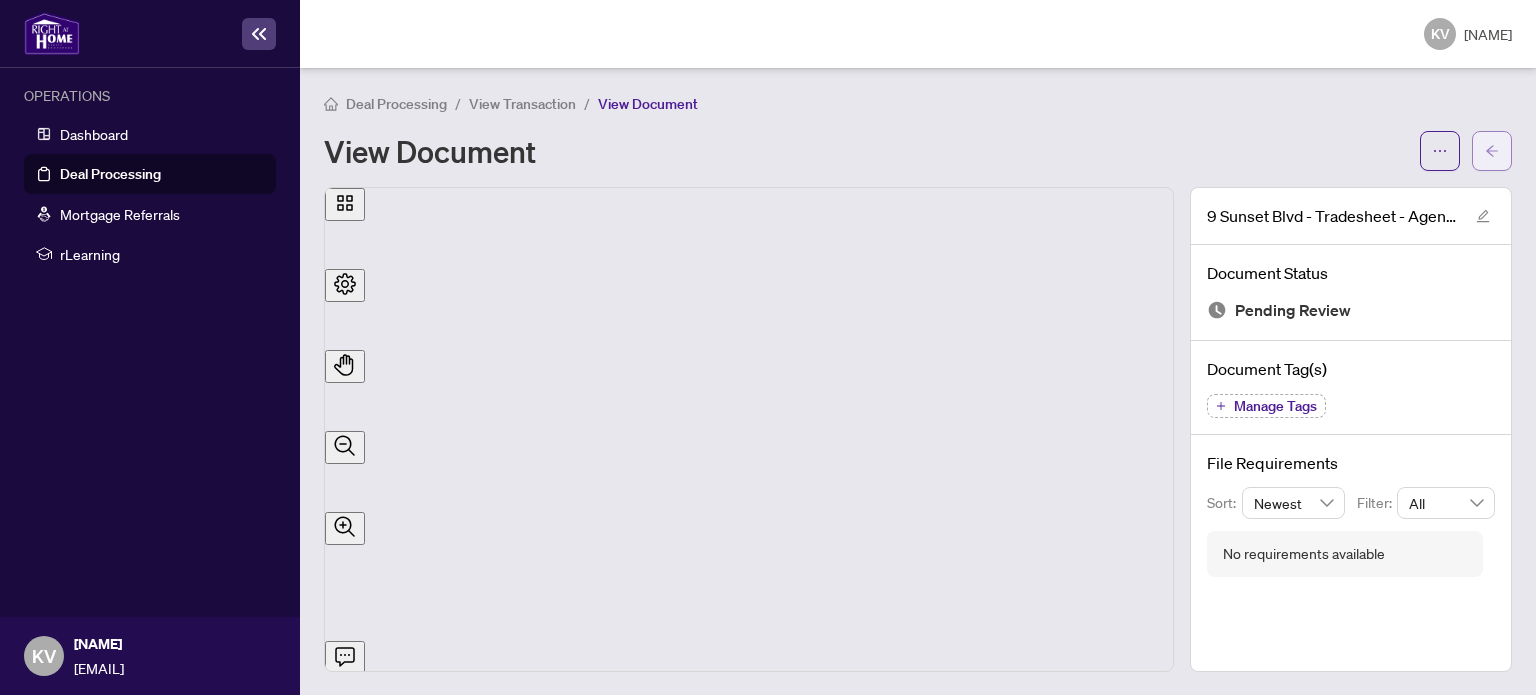 click at bounding box center (1492, 151) 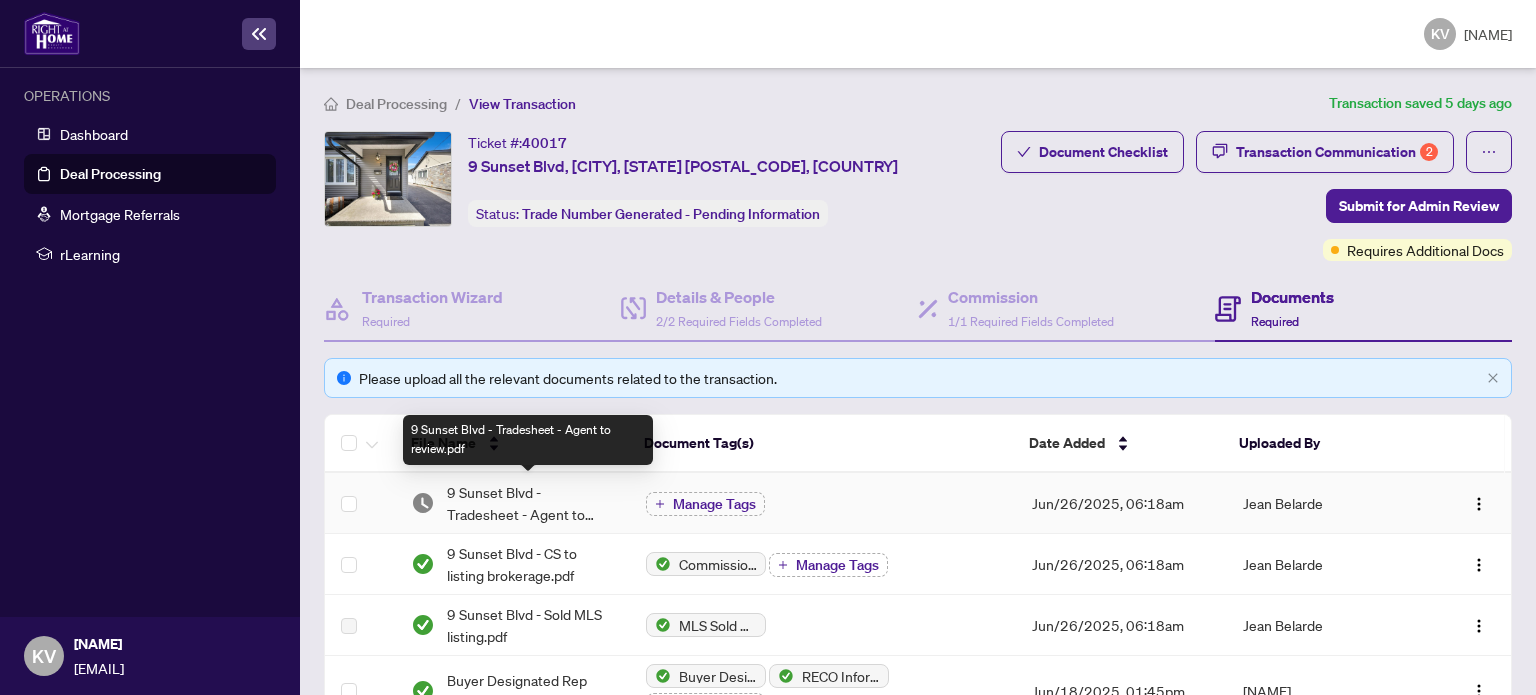 click on "9 Sunset Blvd - Tradesheet - Agent to review.pdf" at bounding box center [530, 503] 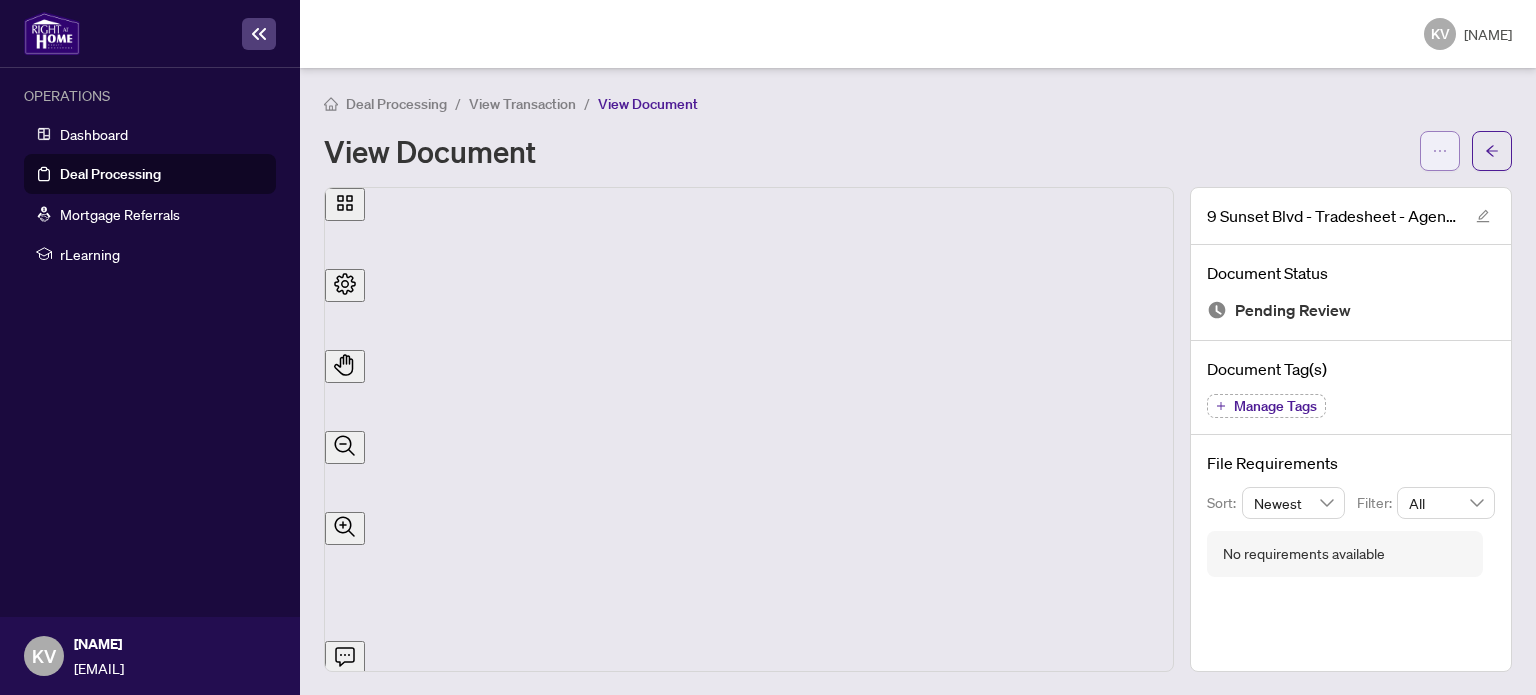 click at bounding box center (1440, 151) 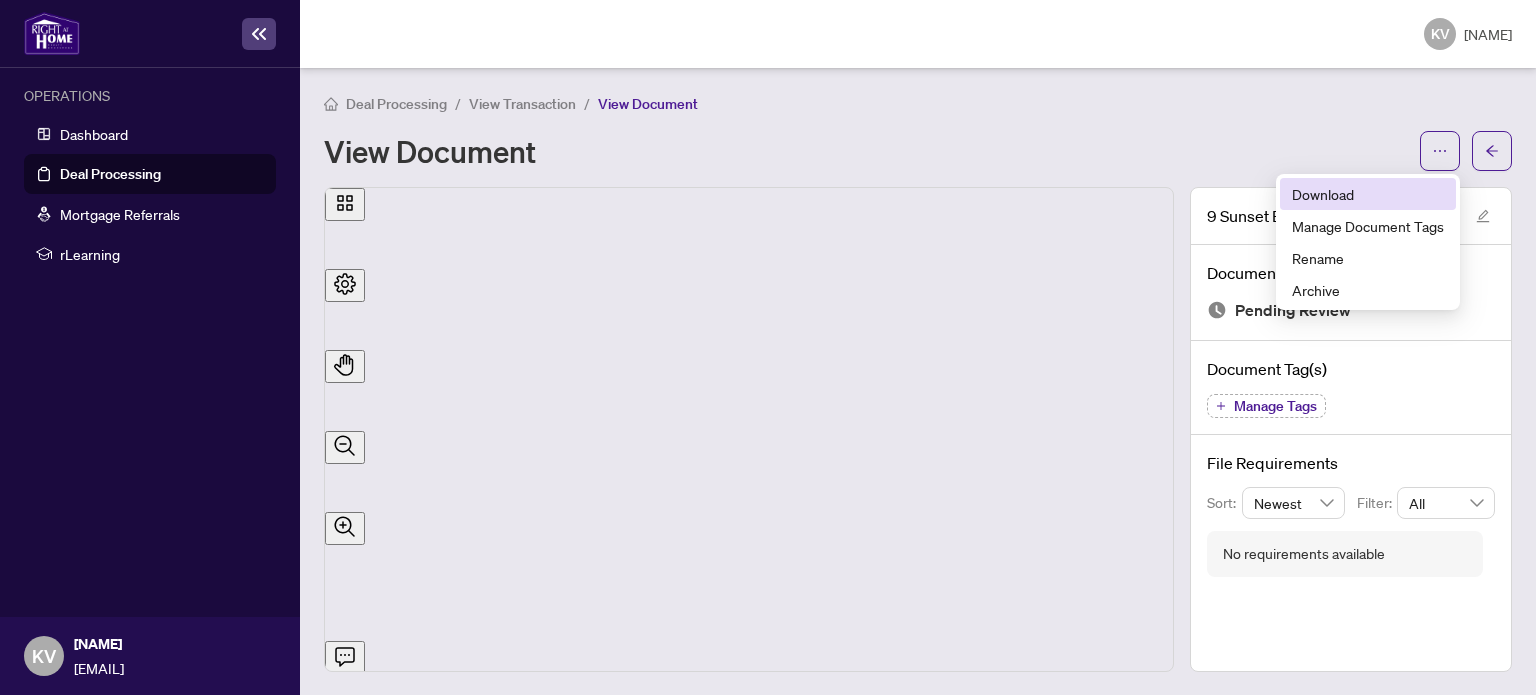 click on "Download" at bounding box center [1368, 194] 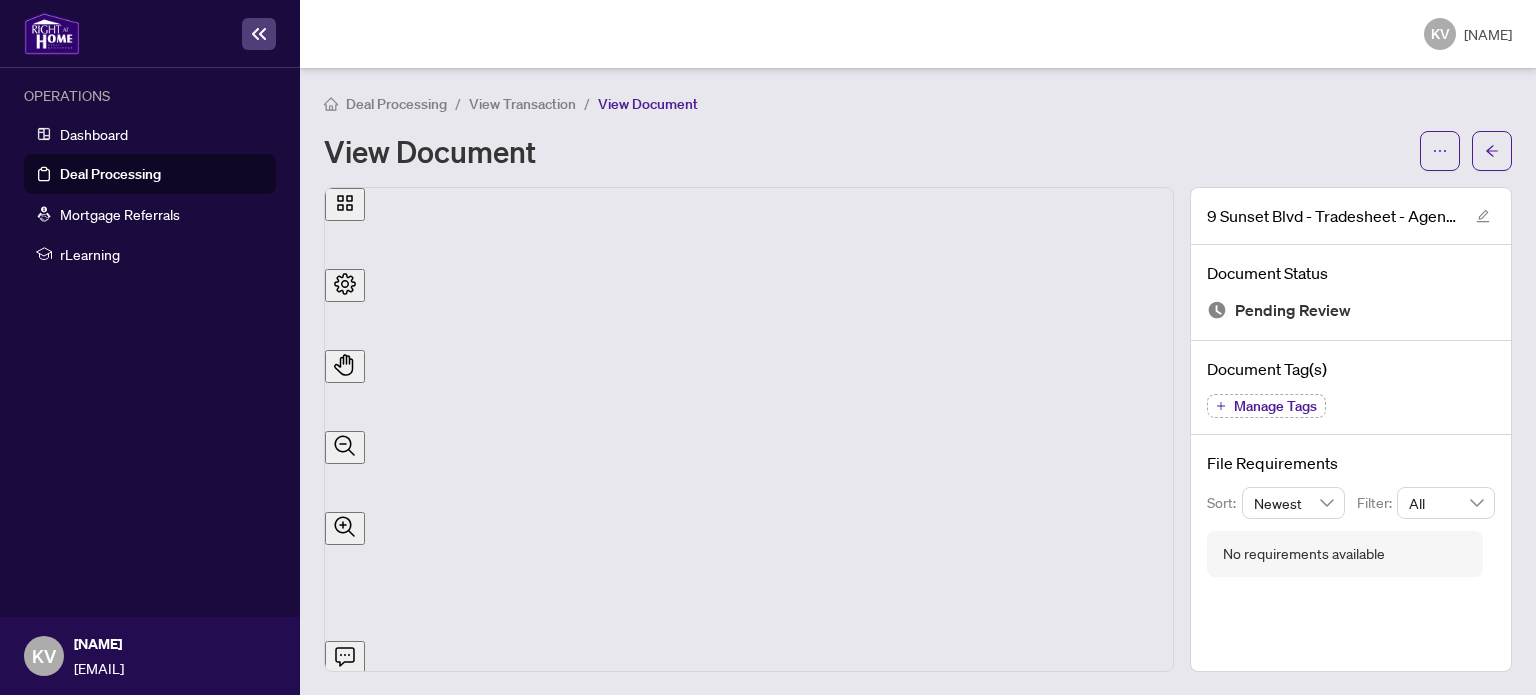 click on "Deal Processing" at bounding box center (110, 174) 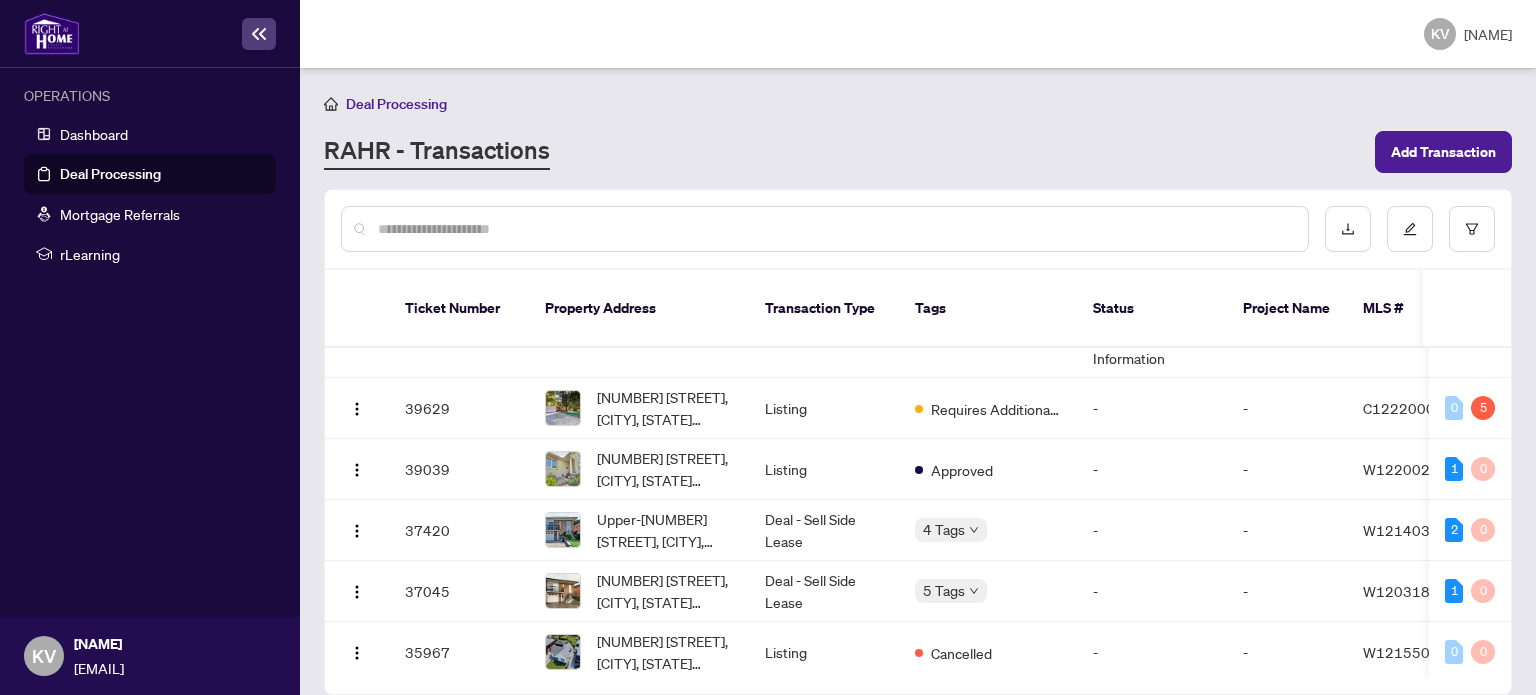 scroll, scrollTop: 260, scrollLeft: 0, axis: vertical 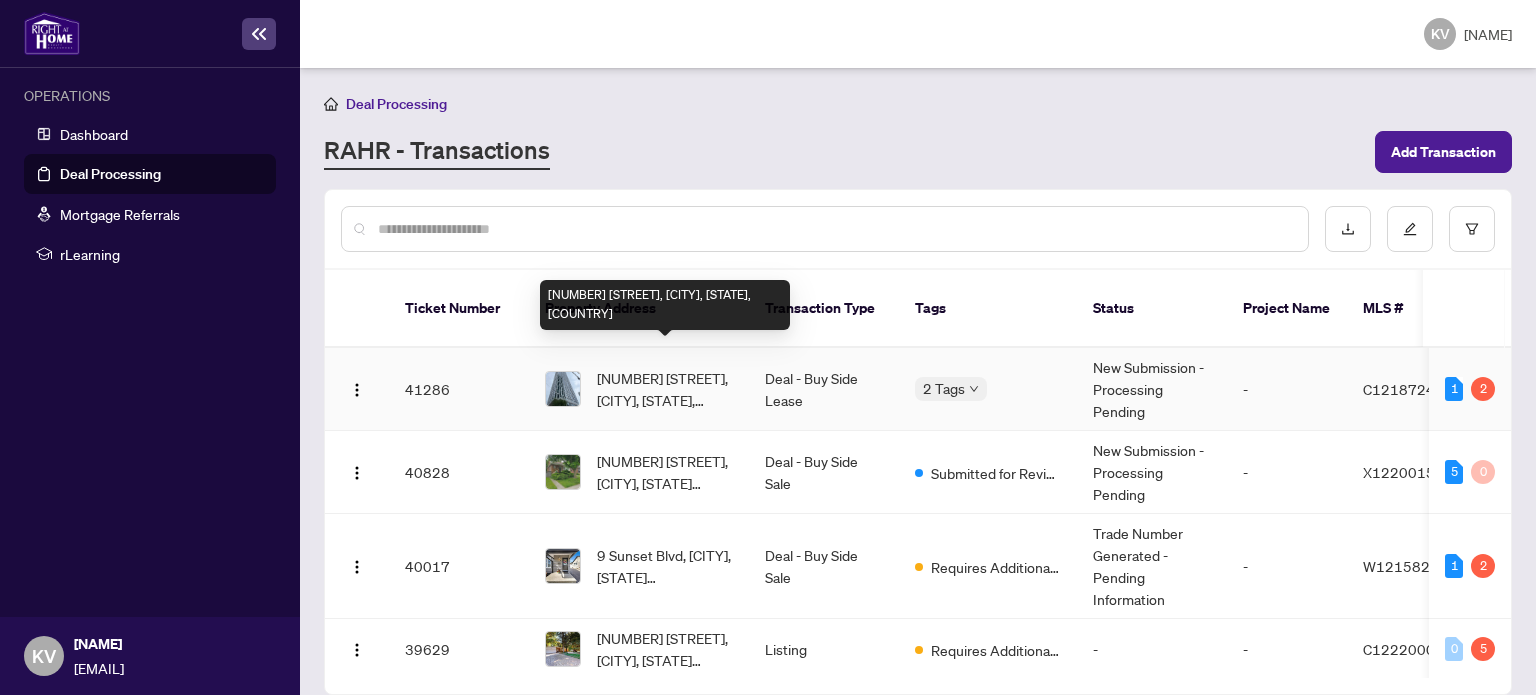 click on "[NUMBER] [STREET], [CITY], [STATE], [COUNTRY]" at bounding box center [665, 389] 